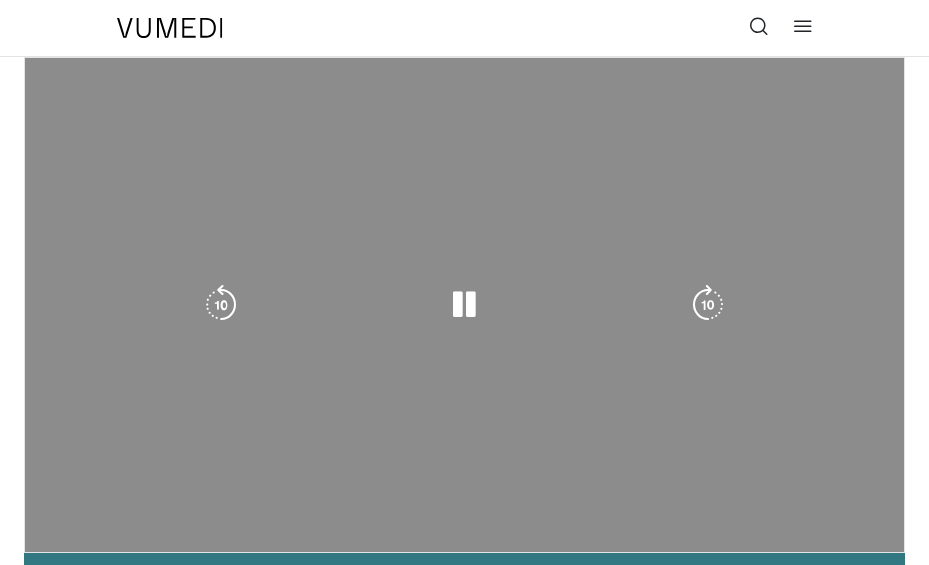 scroll, scrollTop: 0, scrollLeft: 0, axis: both 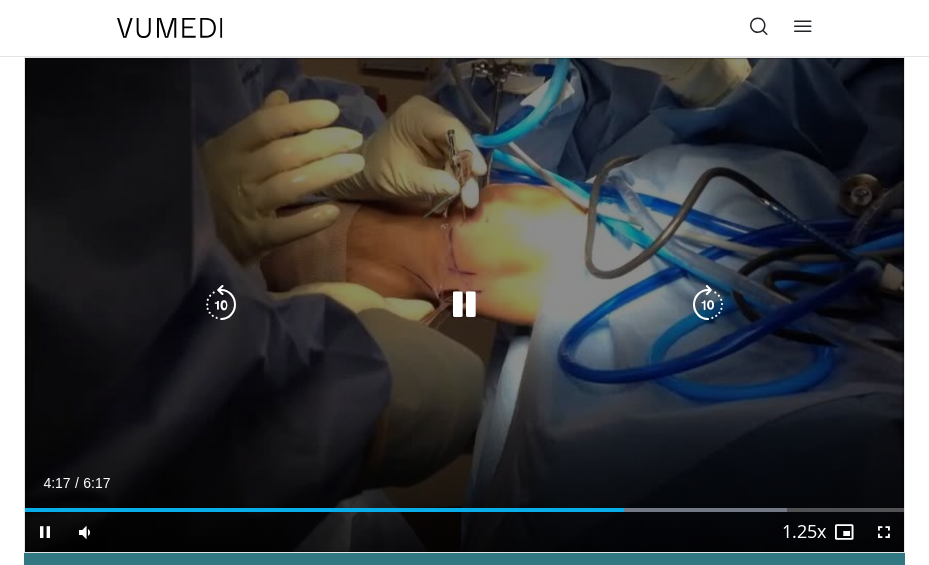 click at bounding box center (464, 305) 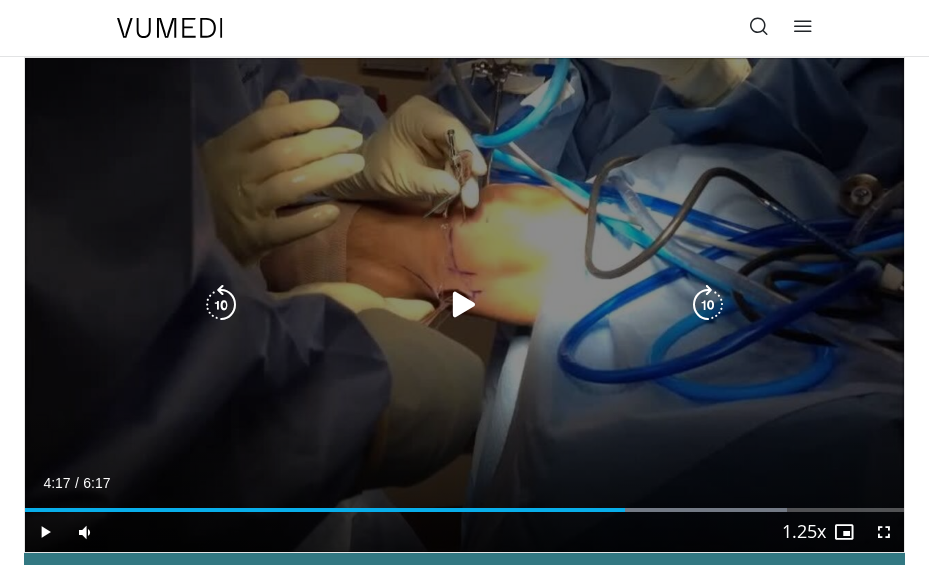 click at bounding box center [464, 305] 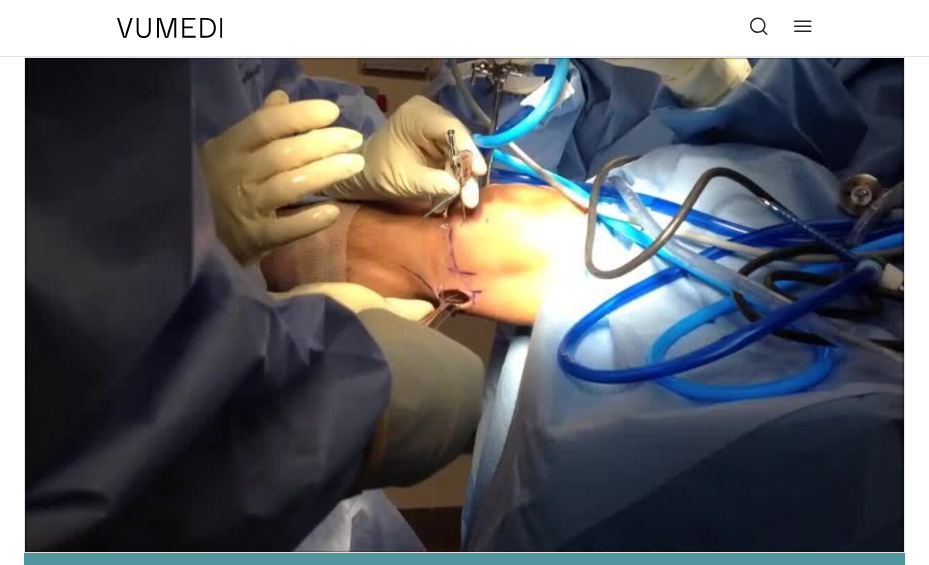 type 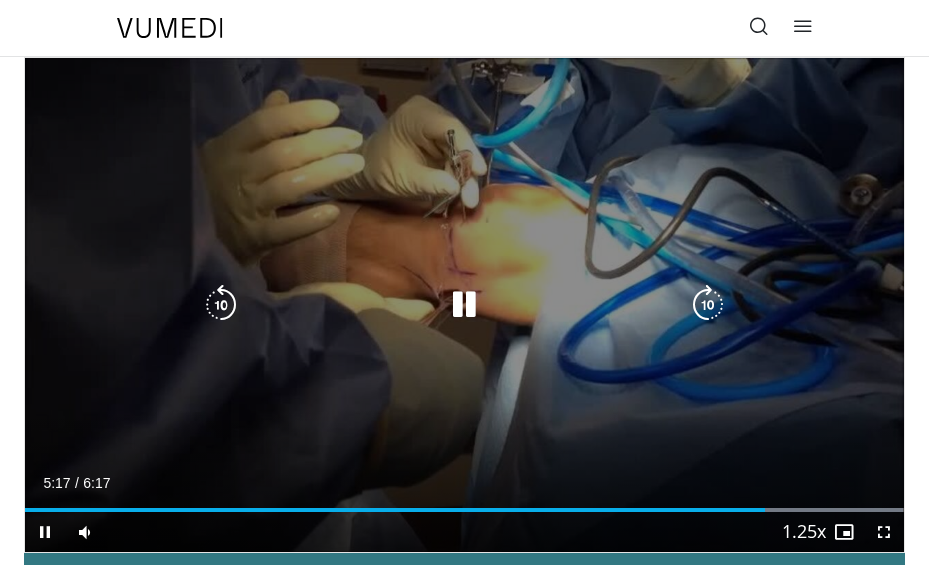 click on "10 seconds
Tap to unmute" at bounding box center [464, 305] 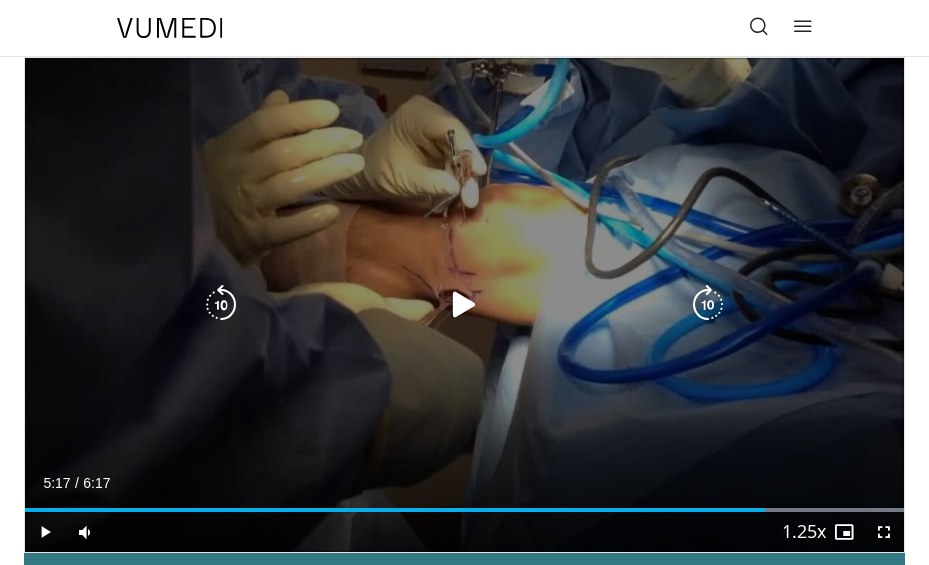 click at bounding box center (464, 305) 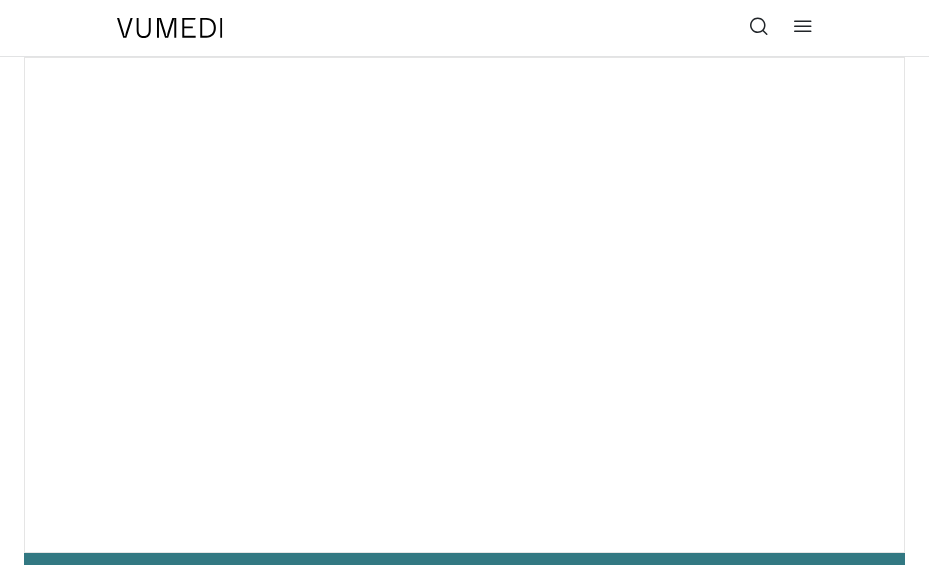 scroll, scrollTop: 0, scrollLeft: 0, axis: both 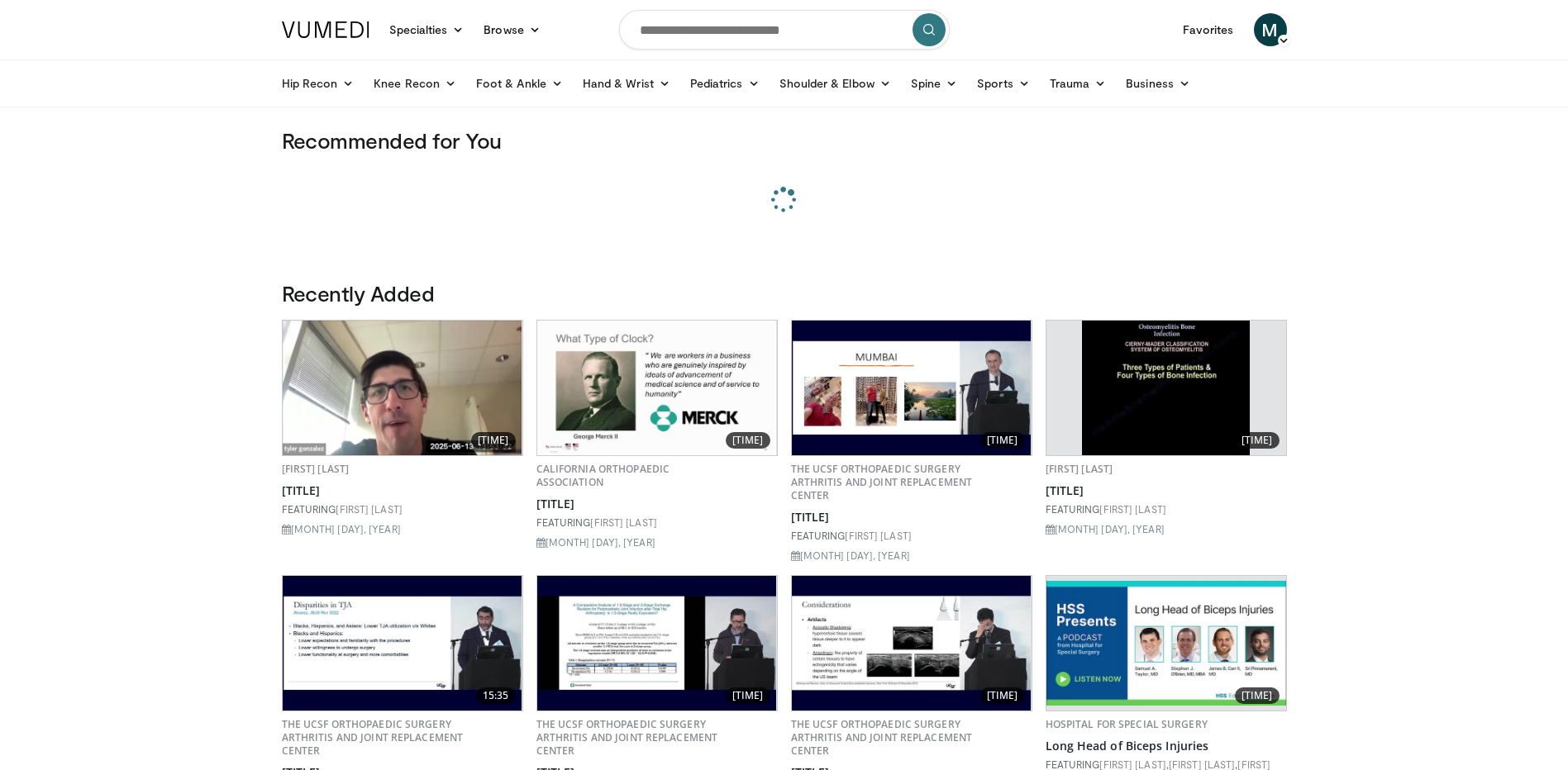 click at bounding box center [784, 30] 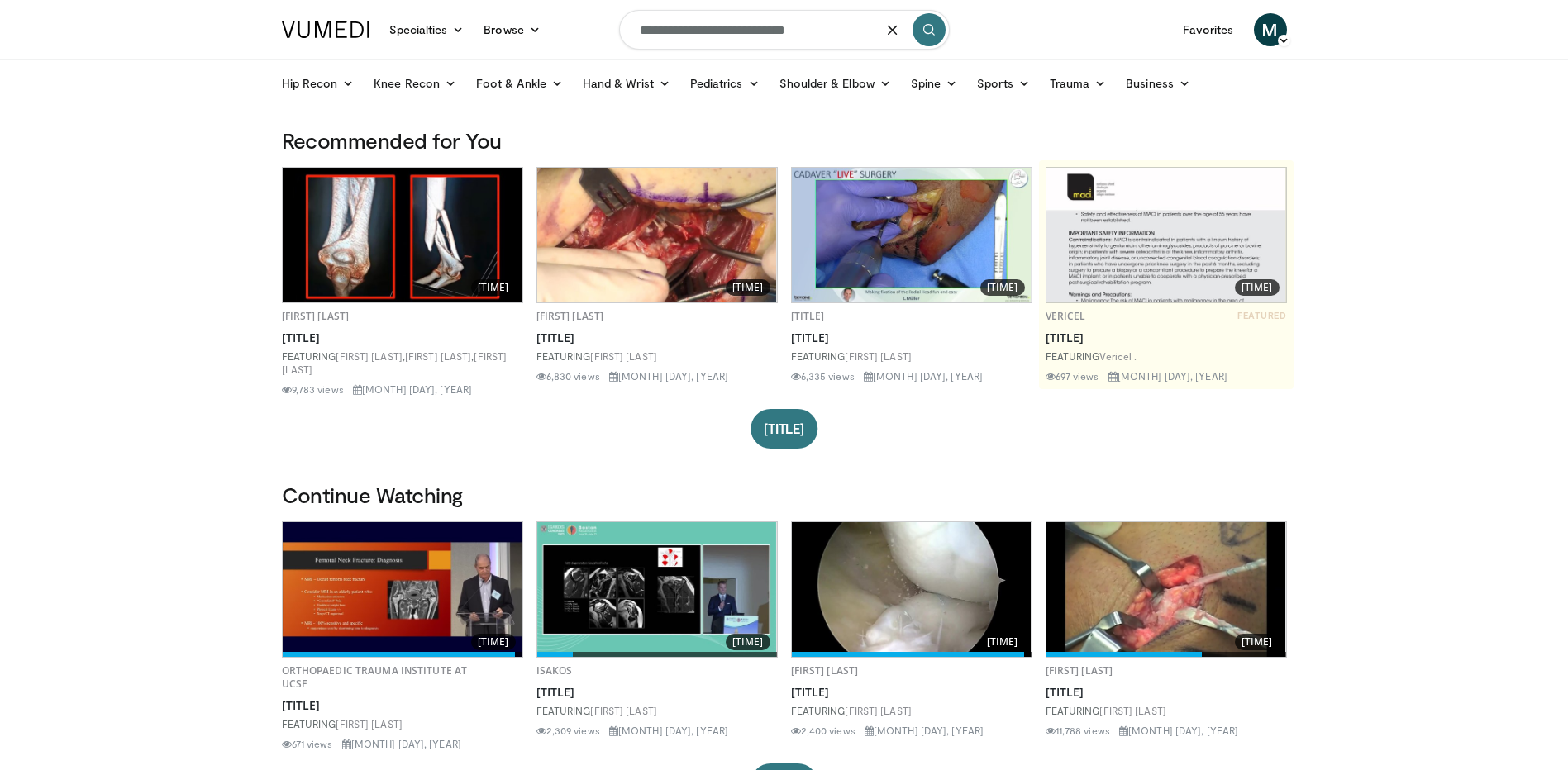 type on "**********" 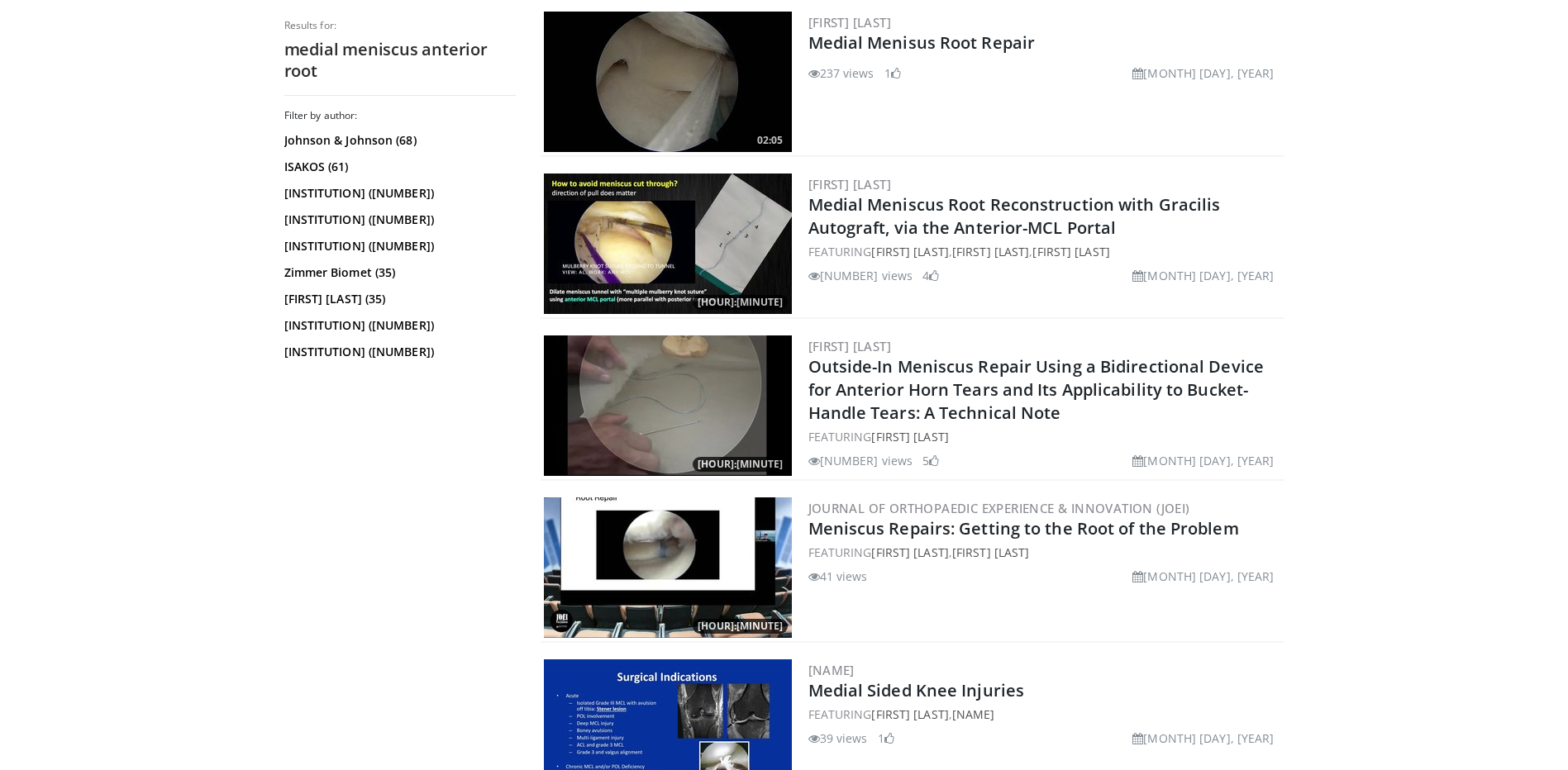 scroll, scrollTop: 991, scrollLeft: 0, axis: vertical 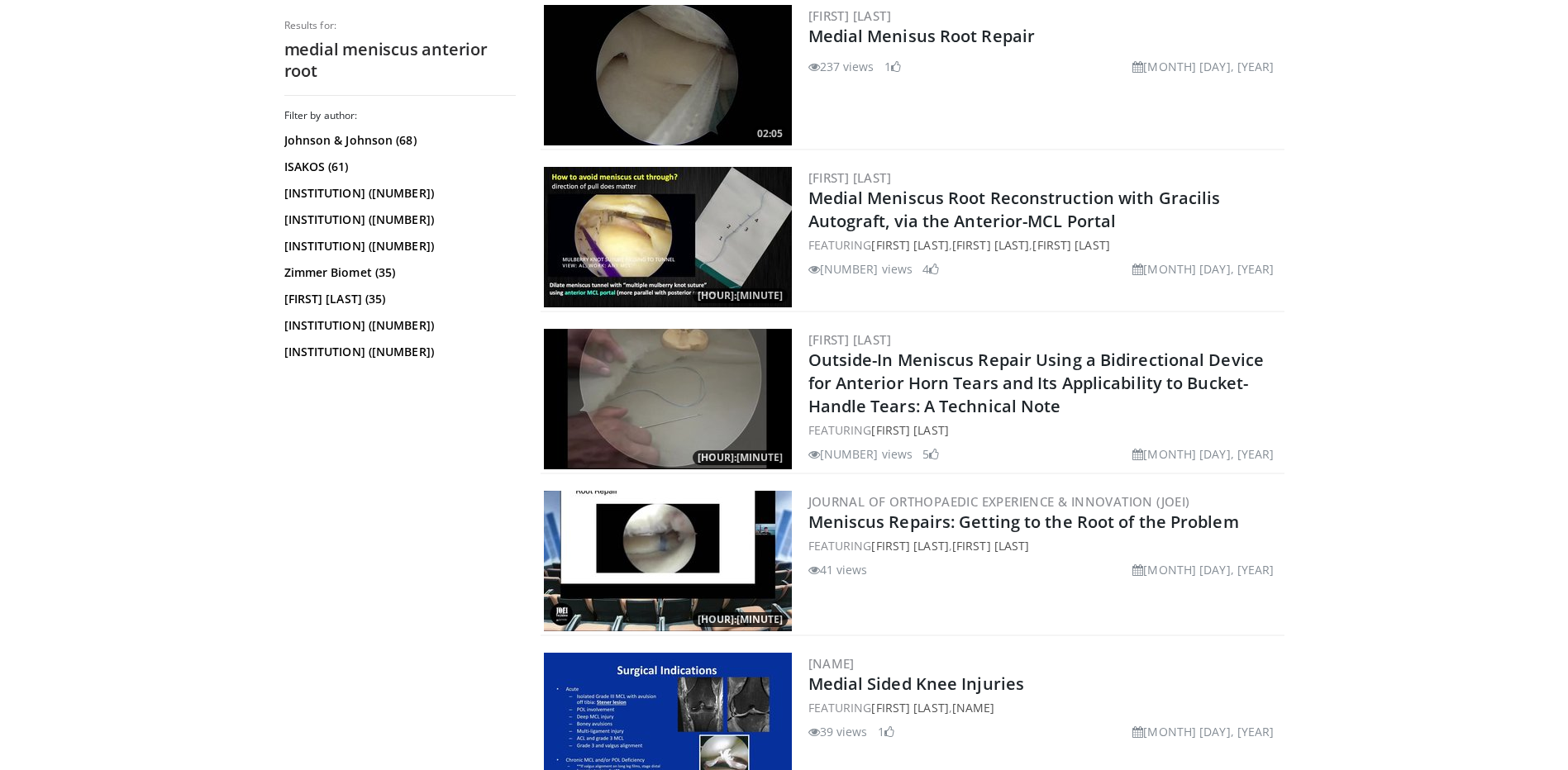 click at bounding box center [668, 399] 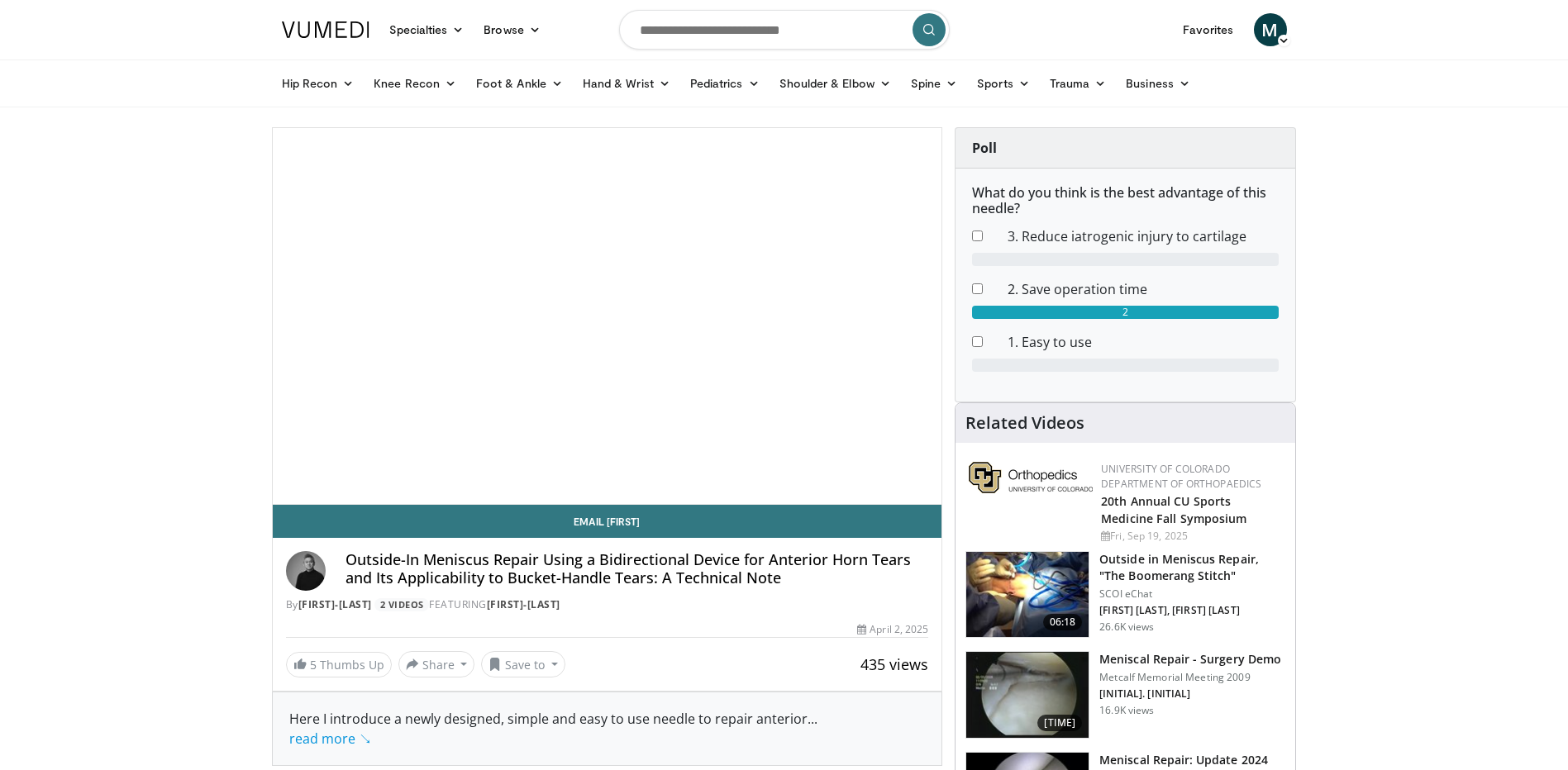 scroll, scrollTop: 0, scrollLeft: 0, axis: both 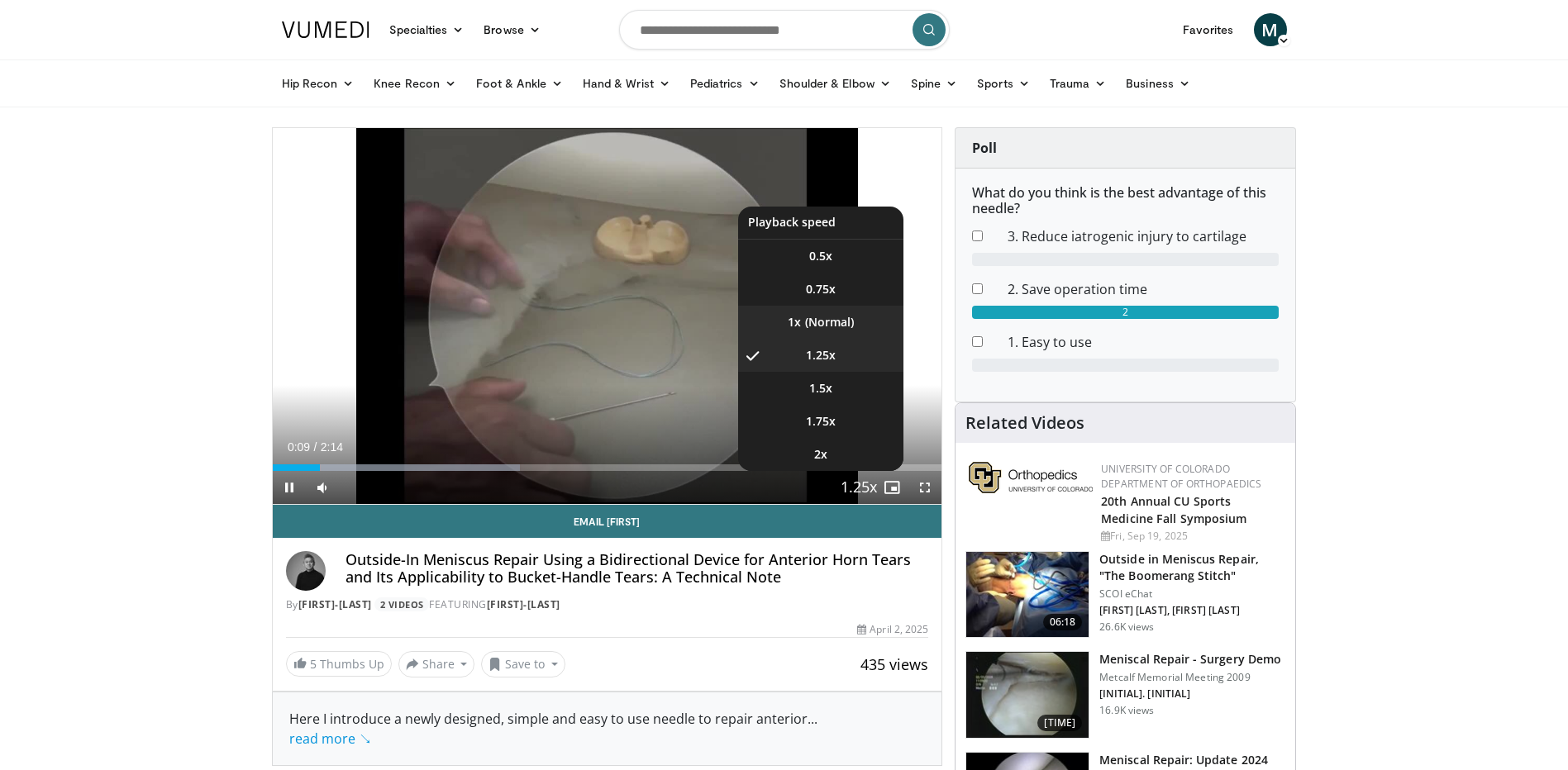 click on "1x" at bounding box center (821, 322) 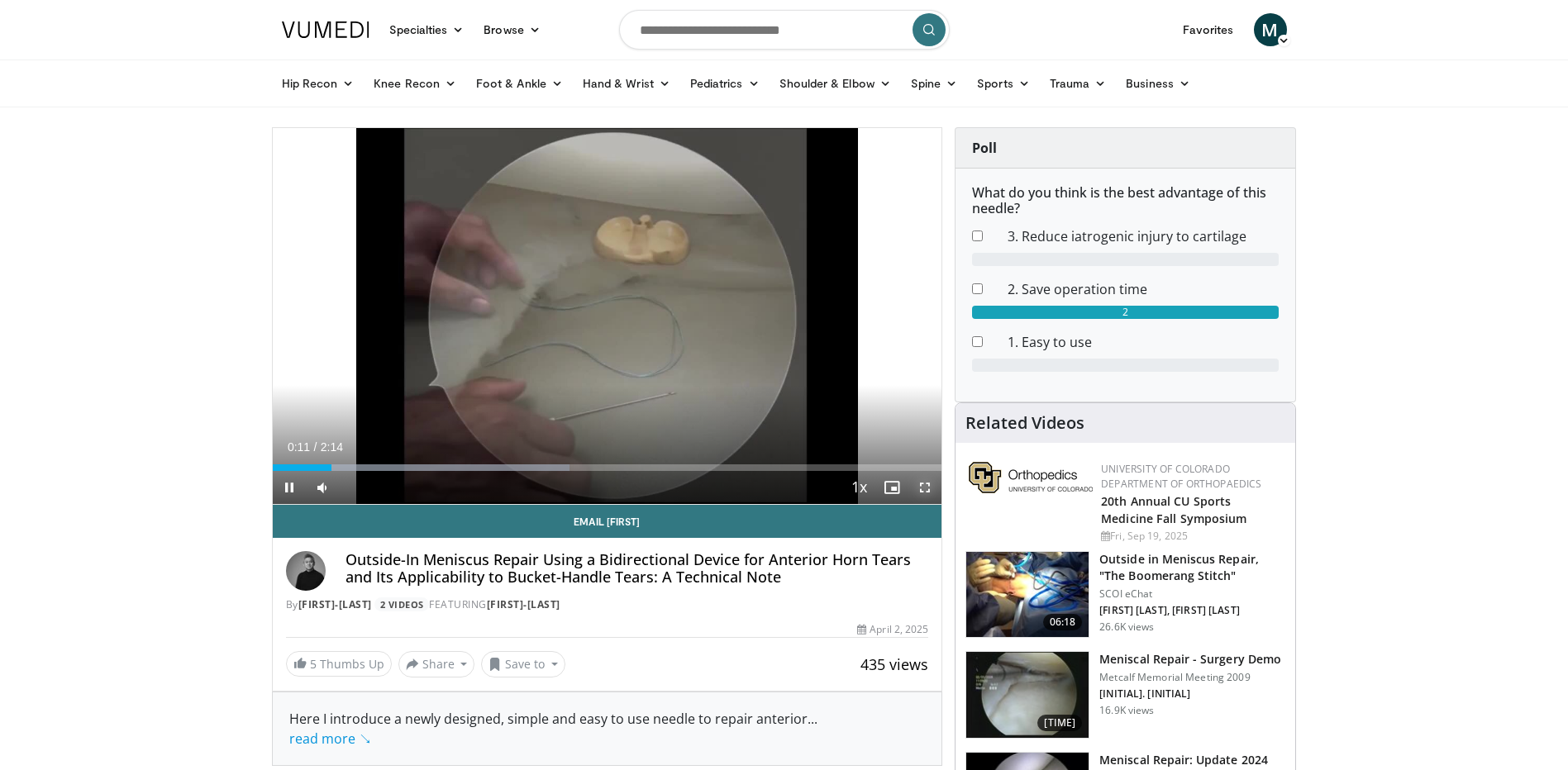 click at bounding box center (925, 487) 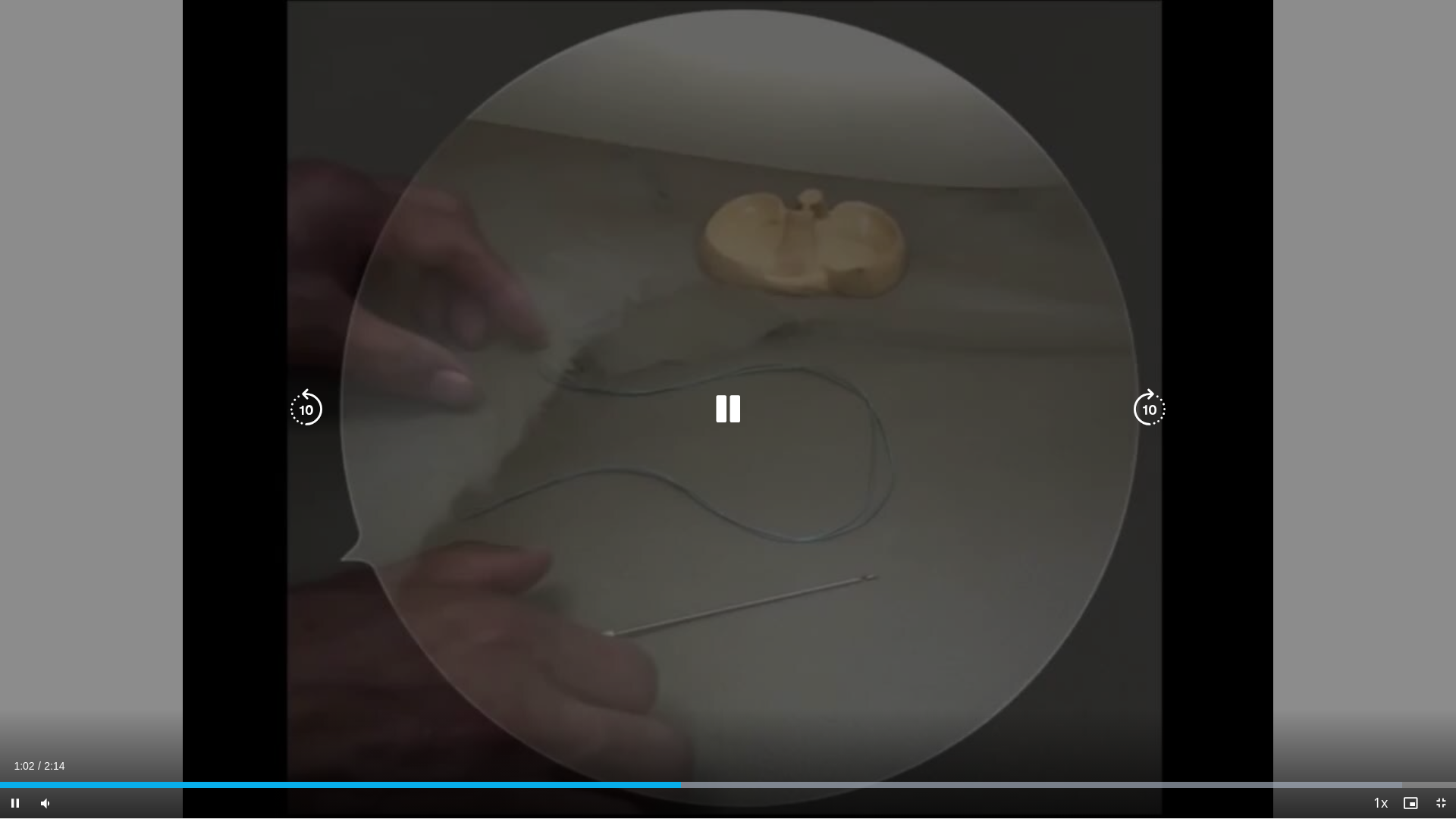 click on "10 seconds
Tap to unmute" at bounding box center [728, 409] 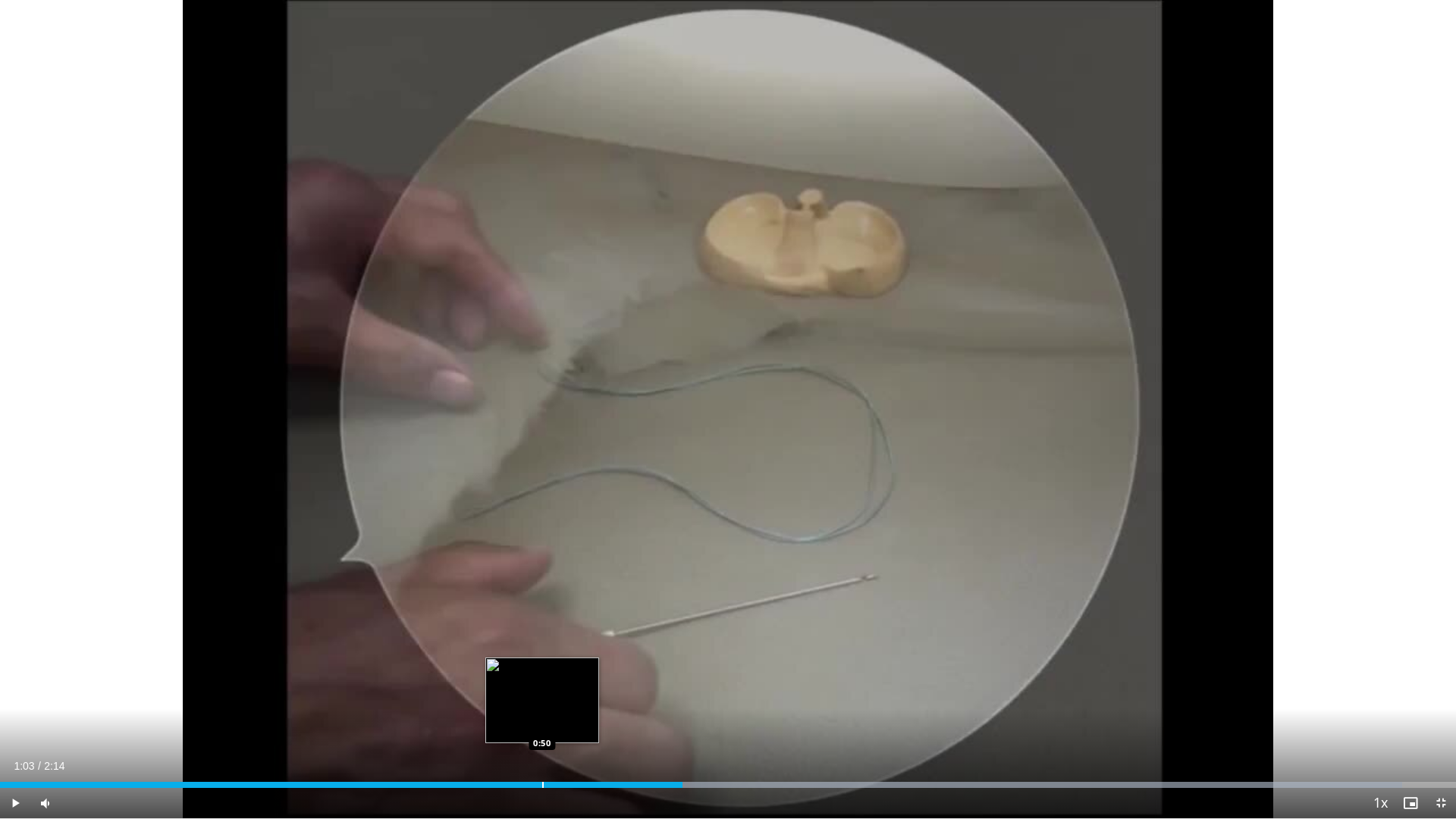 click at bounding box center [543, 785] 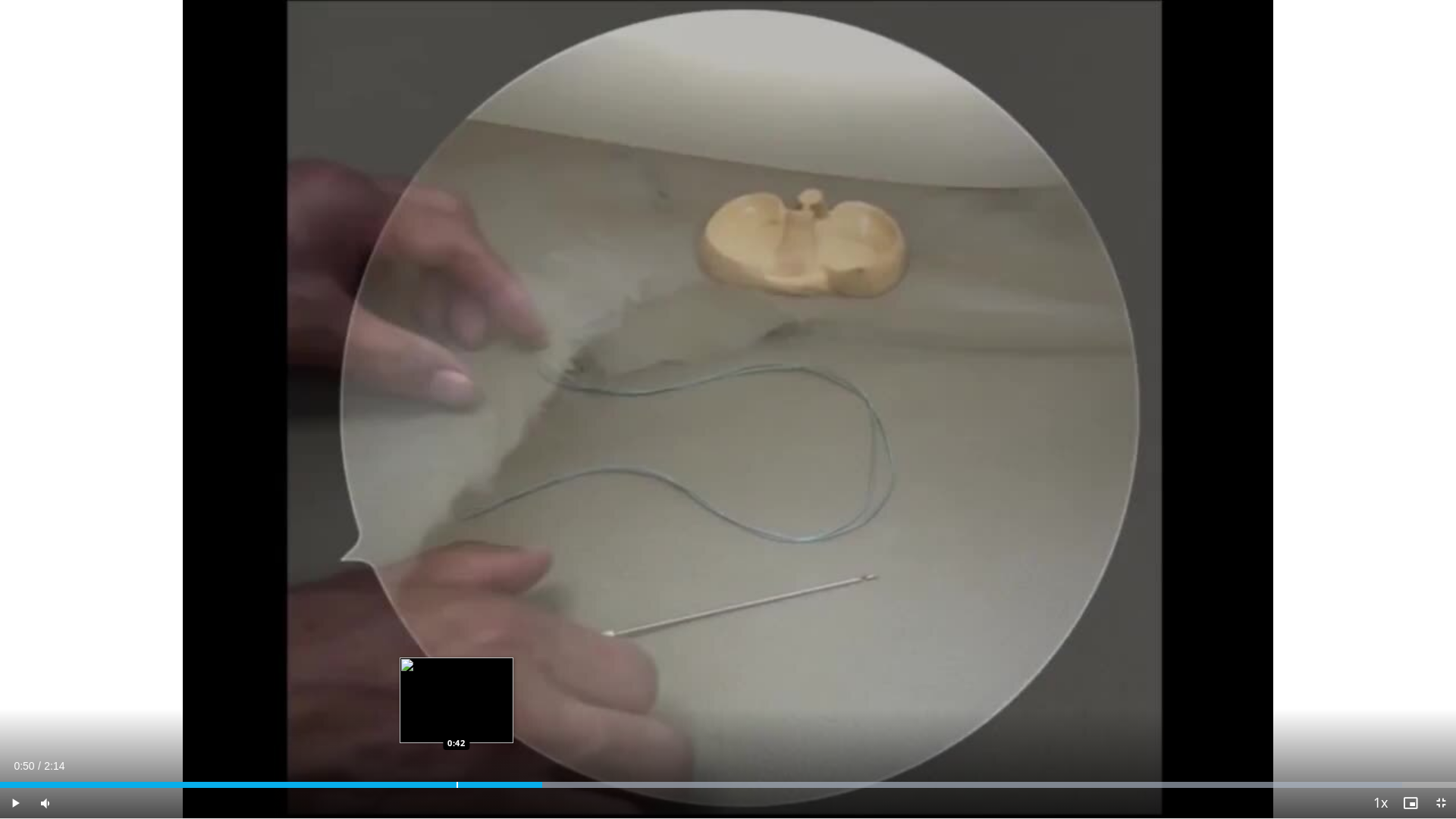 click at bounding box center (457, 785) 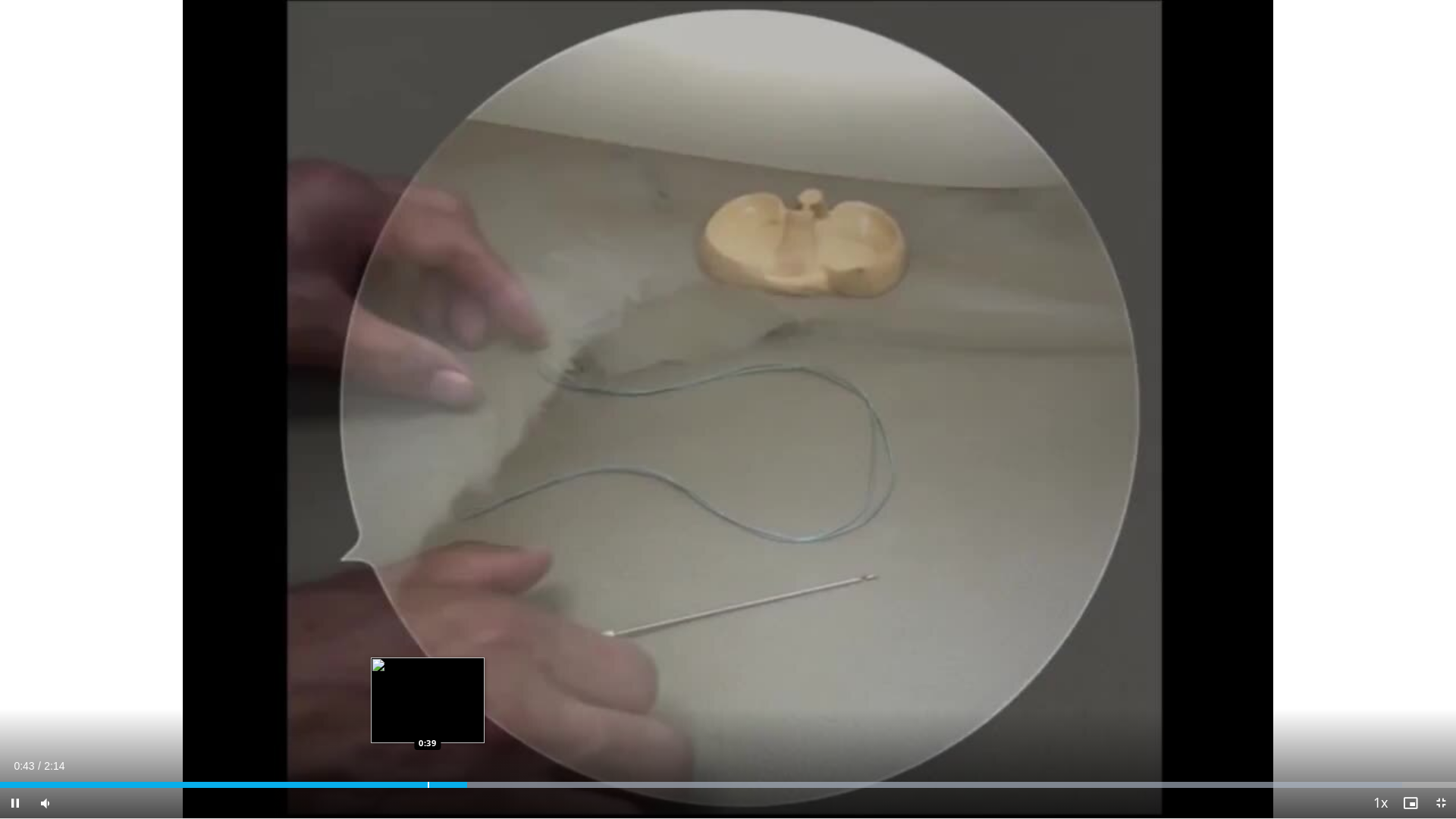 click at bounding box center [428, 785] 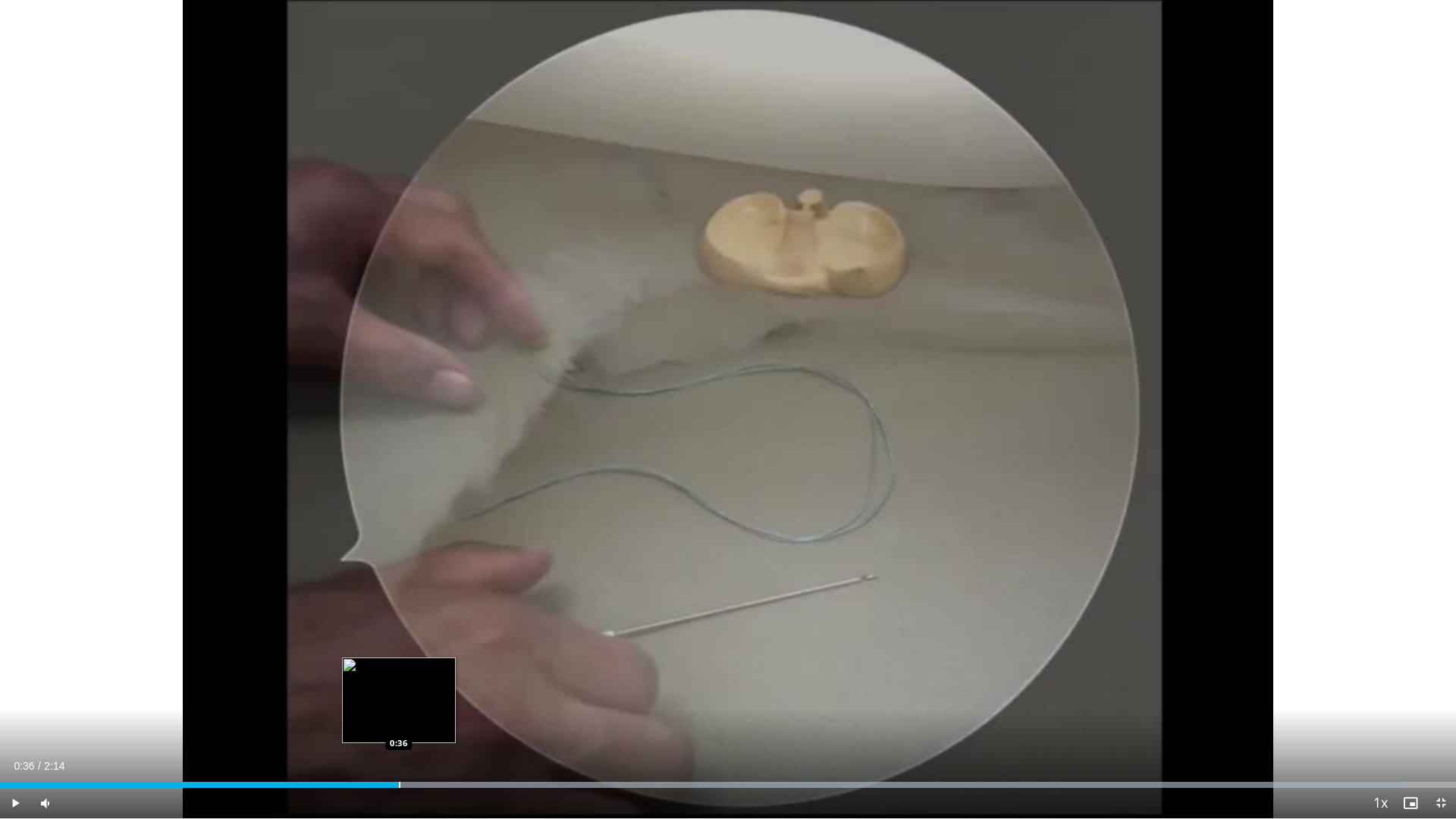 click at bounding box center (400, 785) 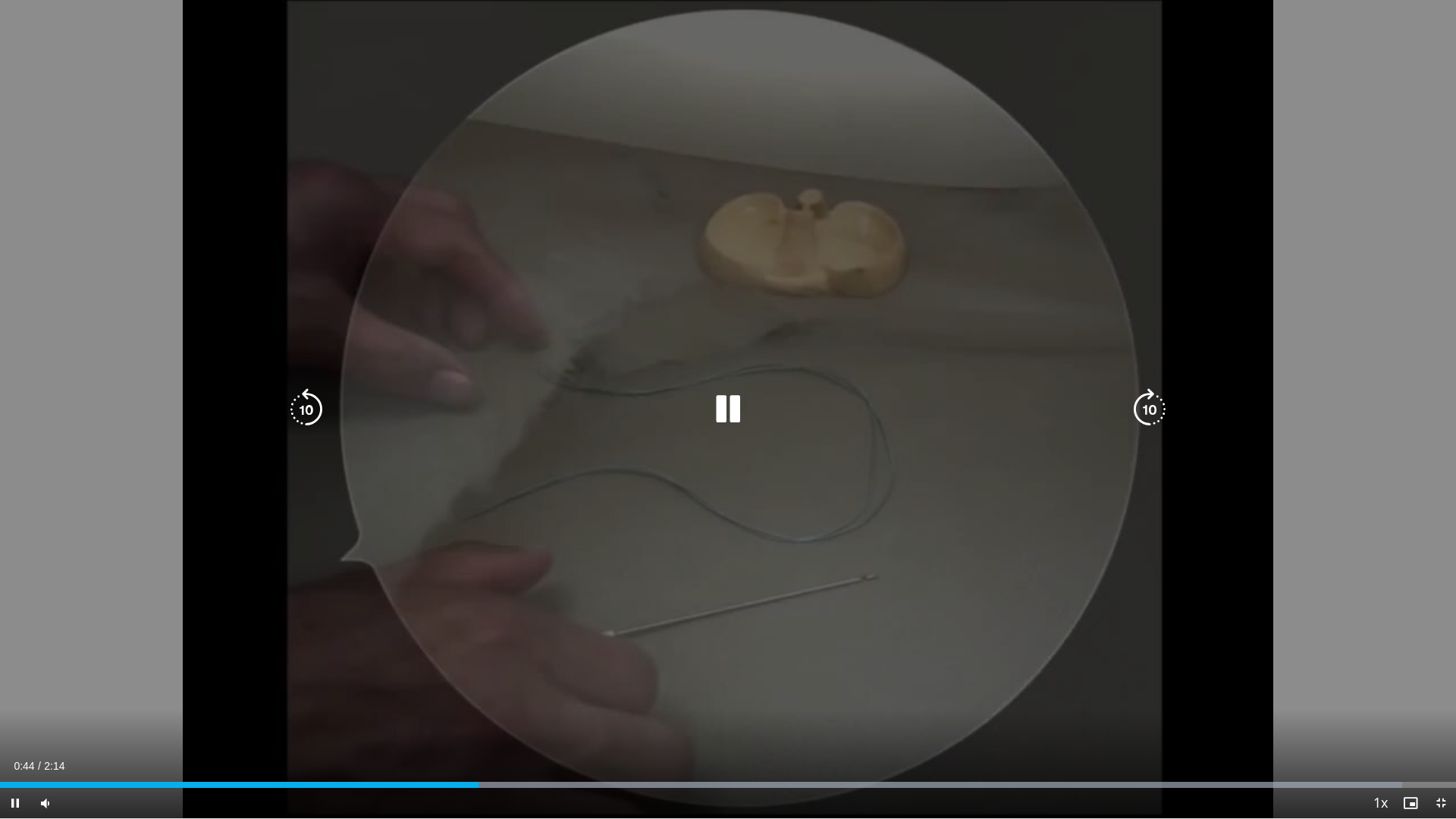 click on "10 seconds
Tap to unmute" at bounding box center [728, 409] 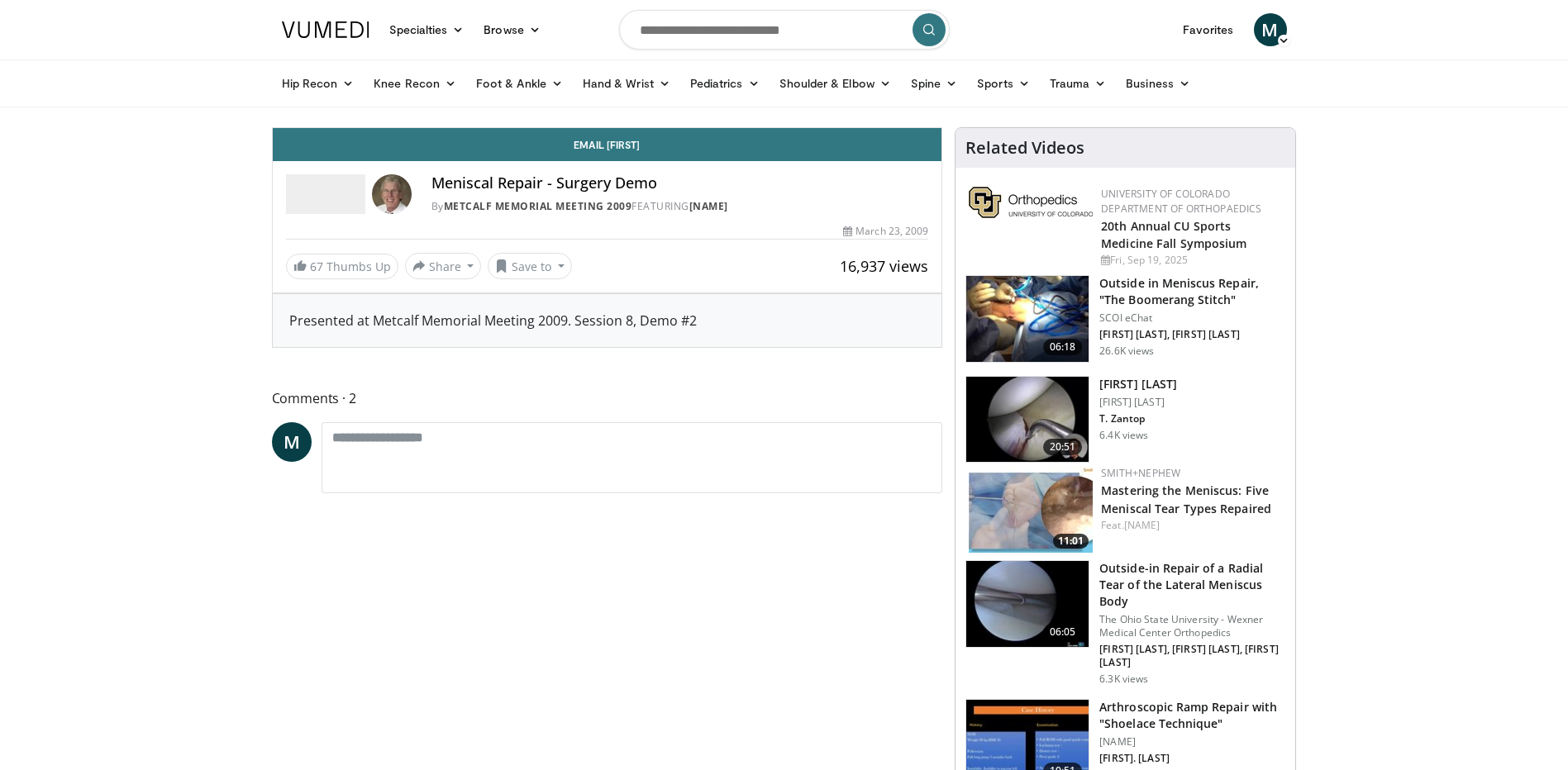 scroll, scrollTop: 0, scrollLeft: 0, axis: both 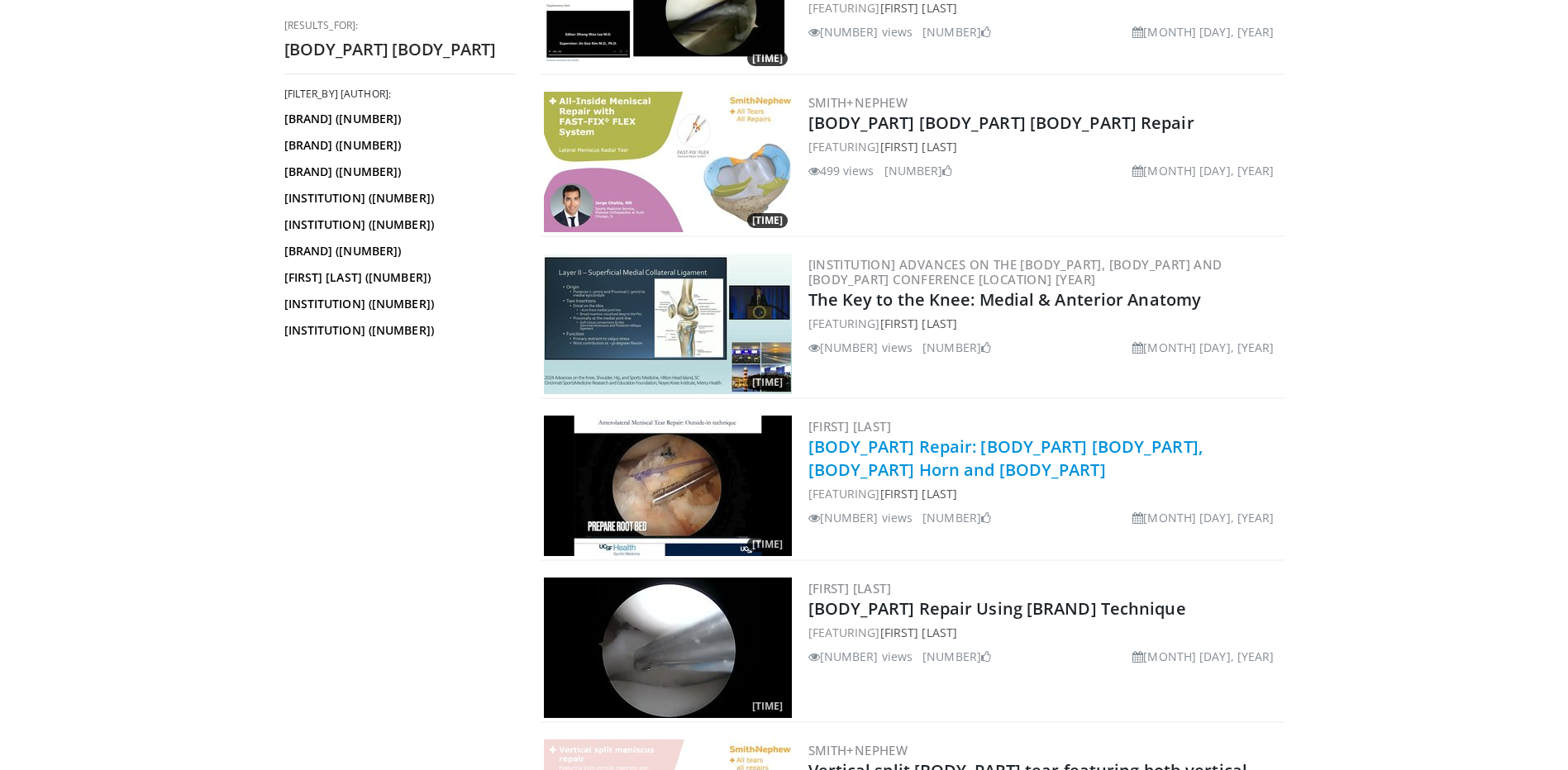 click on "Meniscus Repair: Lateral Meniscus, Anterior Horn and Root" at bounding box center [1005, 458] 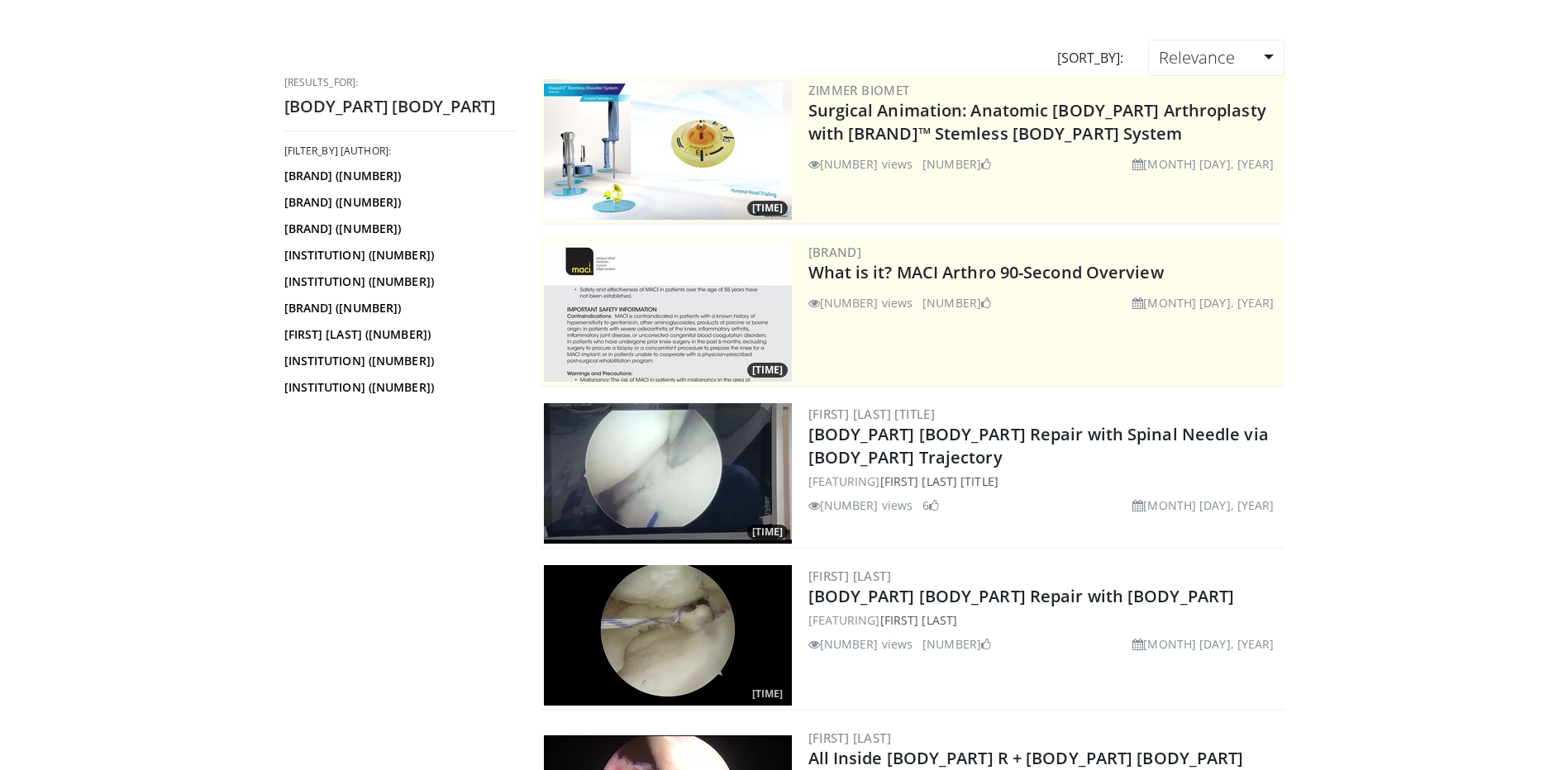 scroll, scrollTop: 0, scrollLeft: 0, axis: both 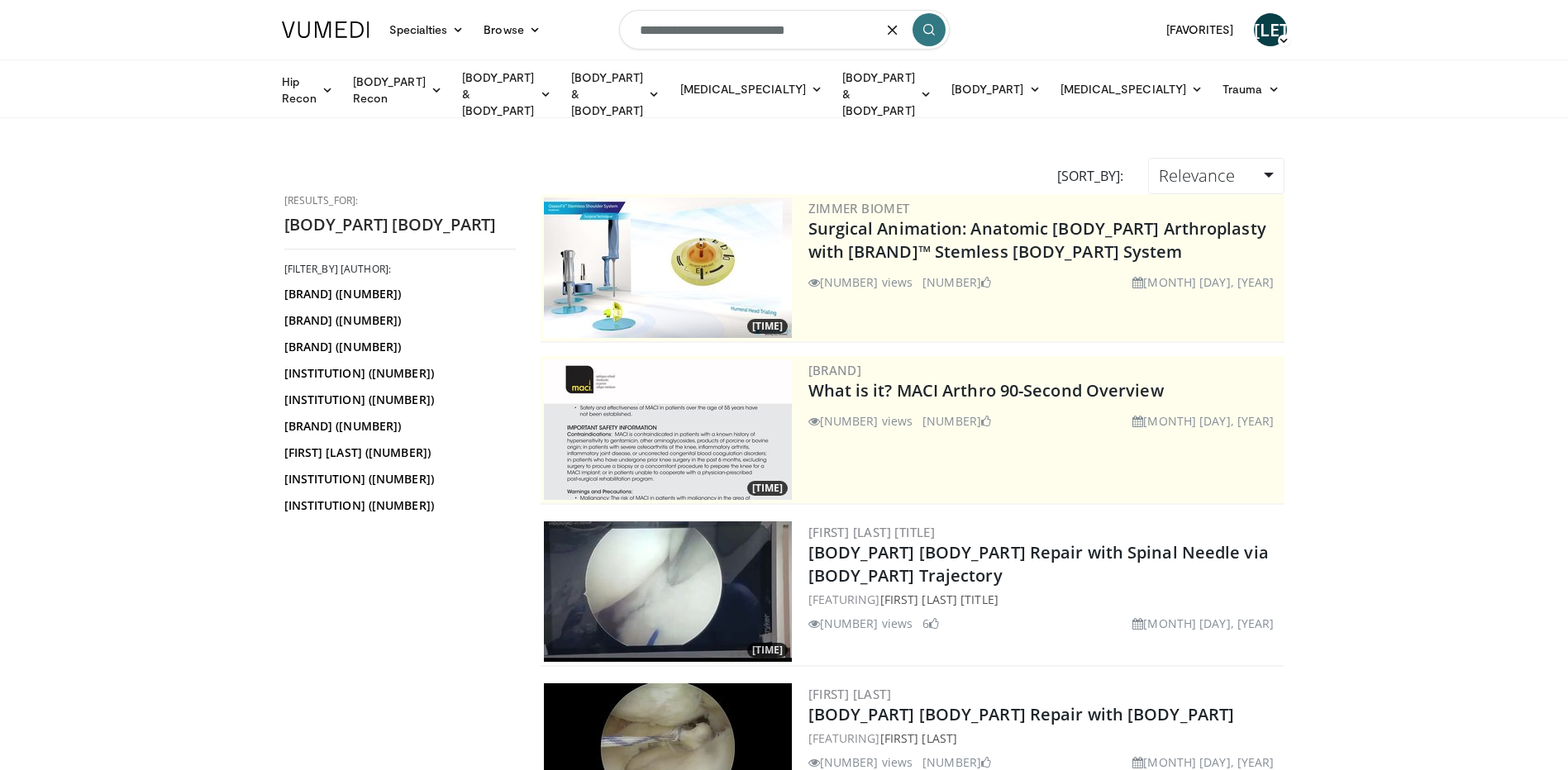 drag, startPoint x: 738, startPoint y: 35, endPoint x: 834, endPoint y: 31, distance: 96.0833 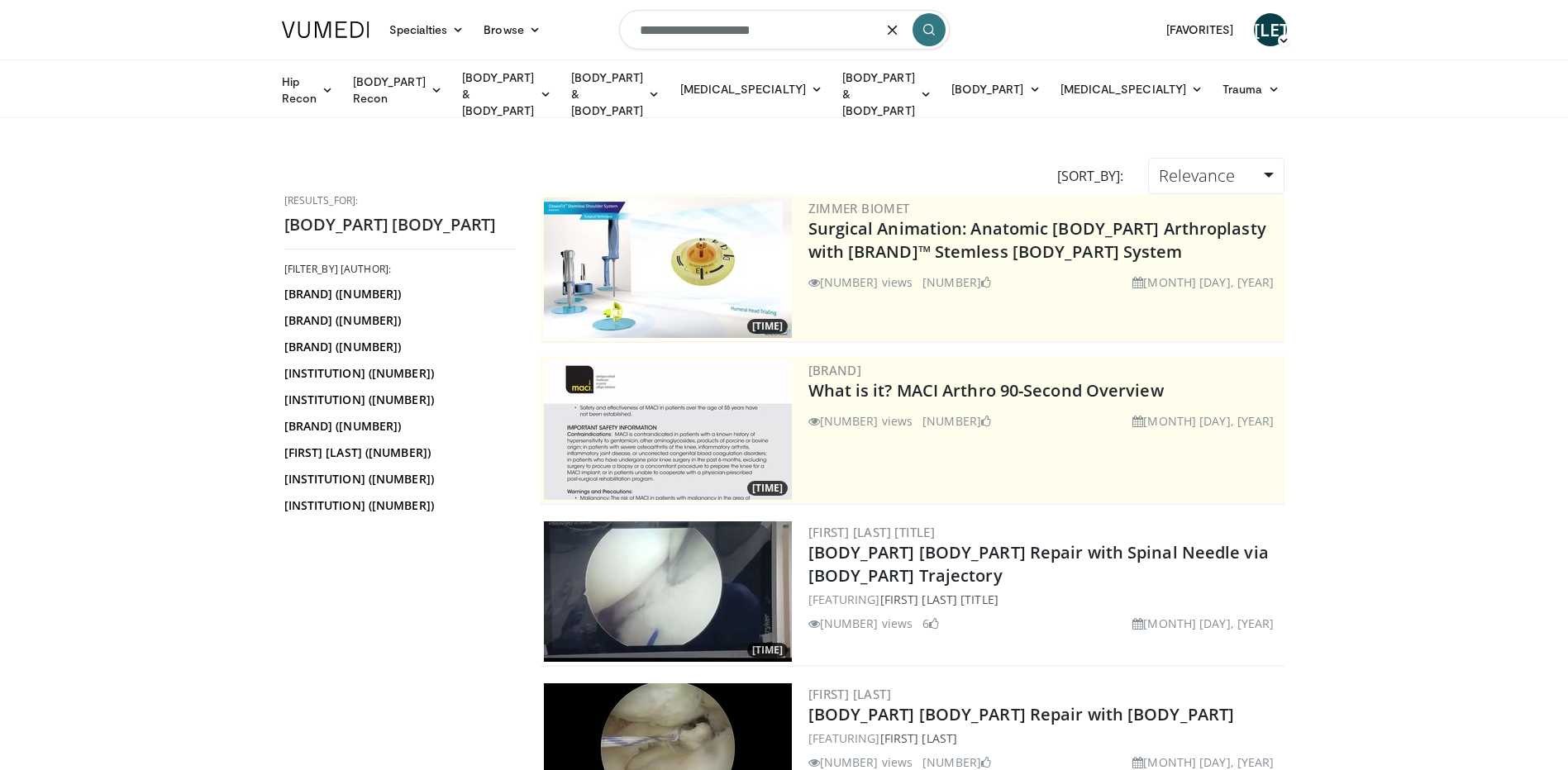 type on "**********" 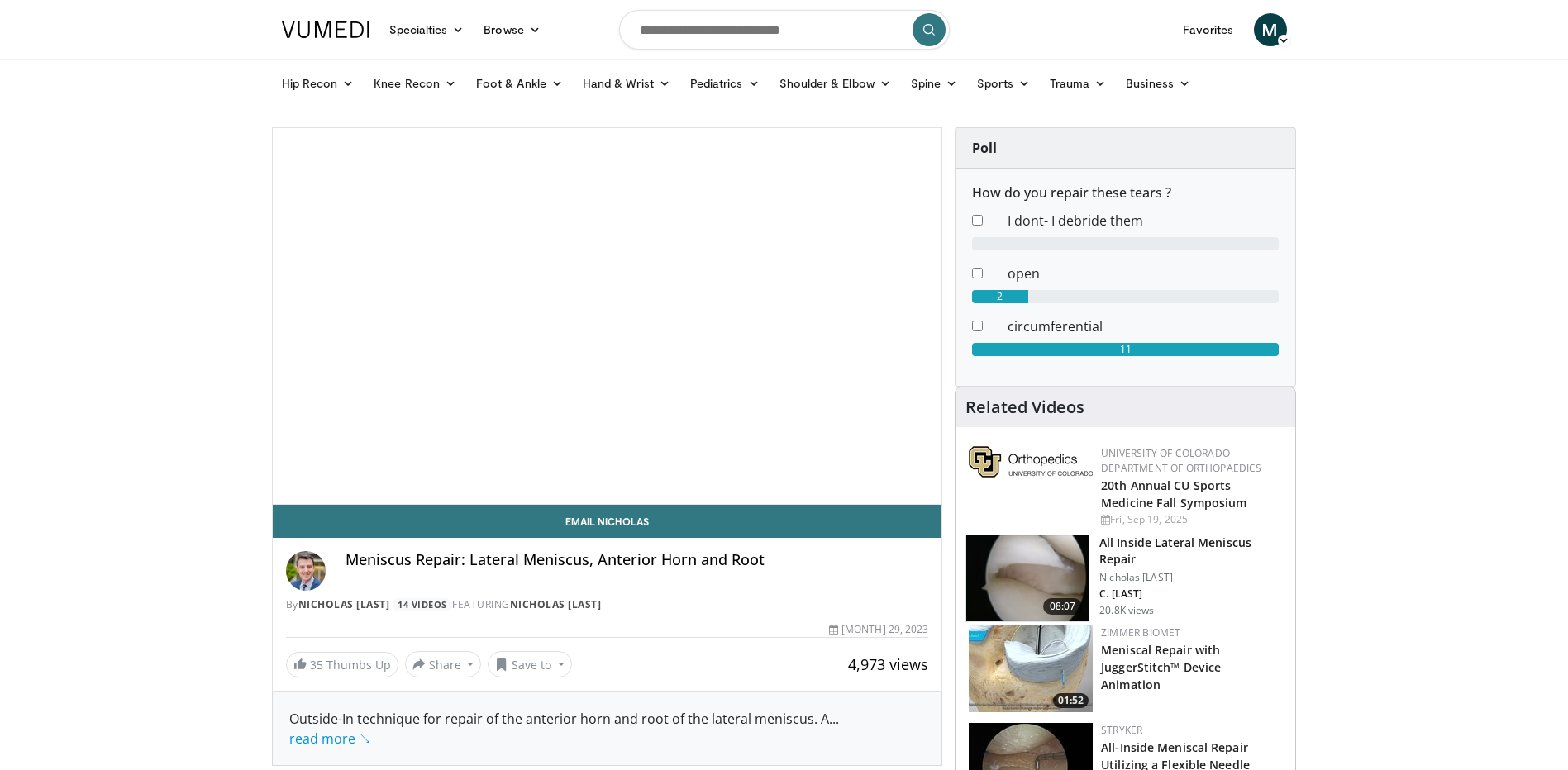 scroll, scrollTop: 0, scrollLeft: 0, axis: both 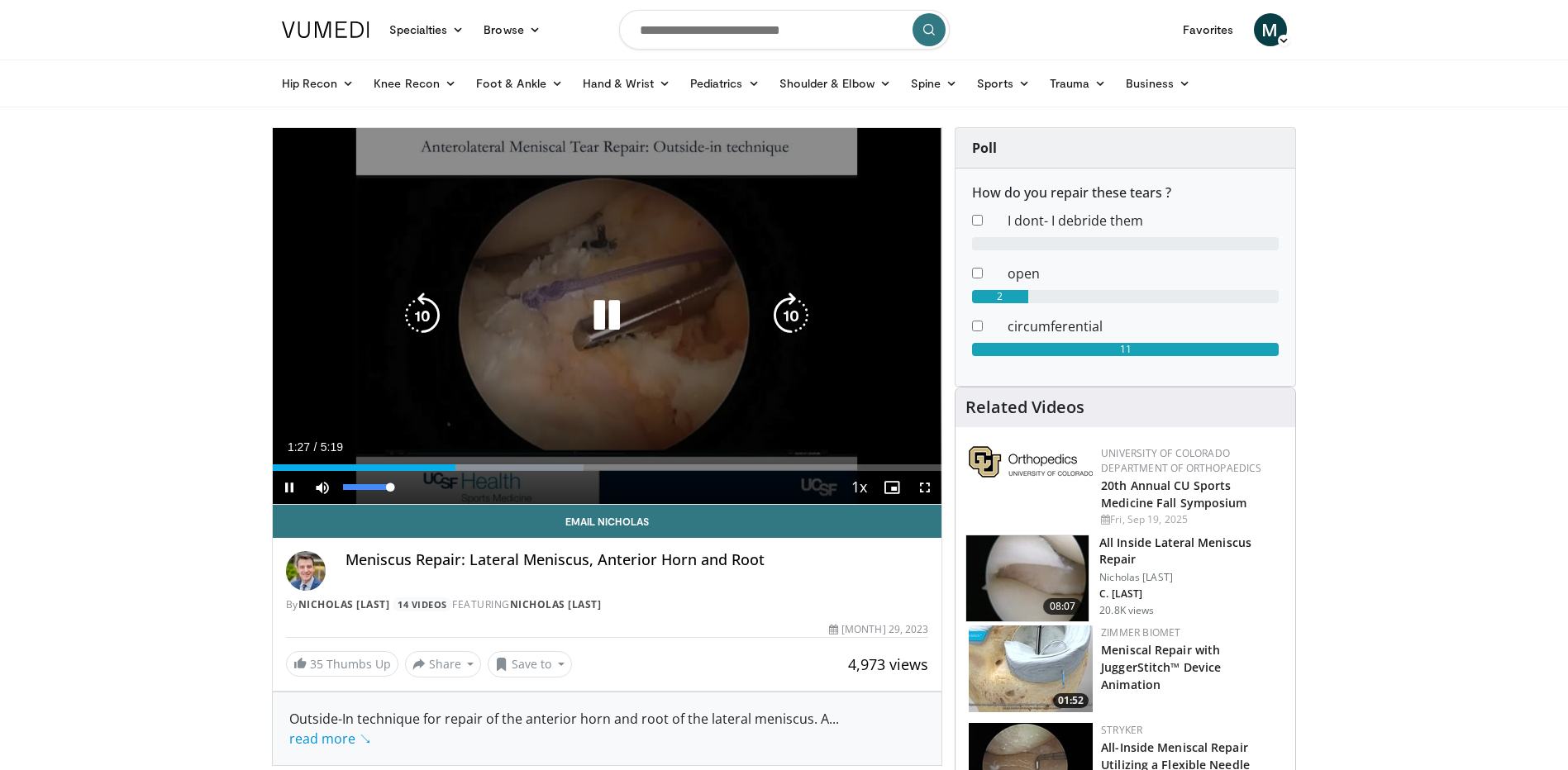 drag, startPoint x: 366, startPoint y: 486, endPoint x: 438, endPoint y: 501, distance: 73.545904 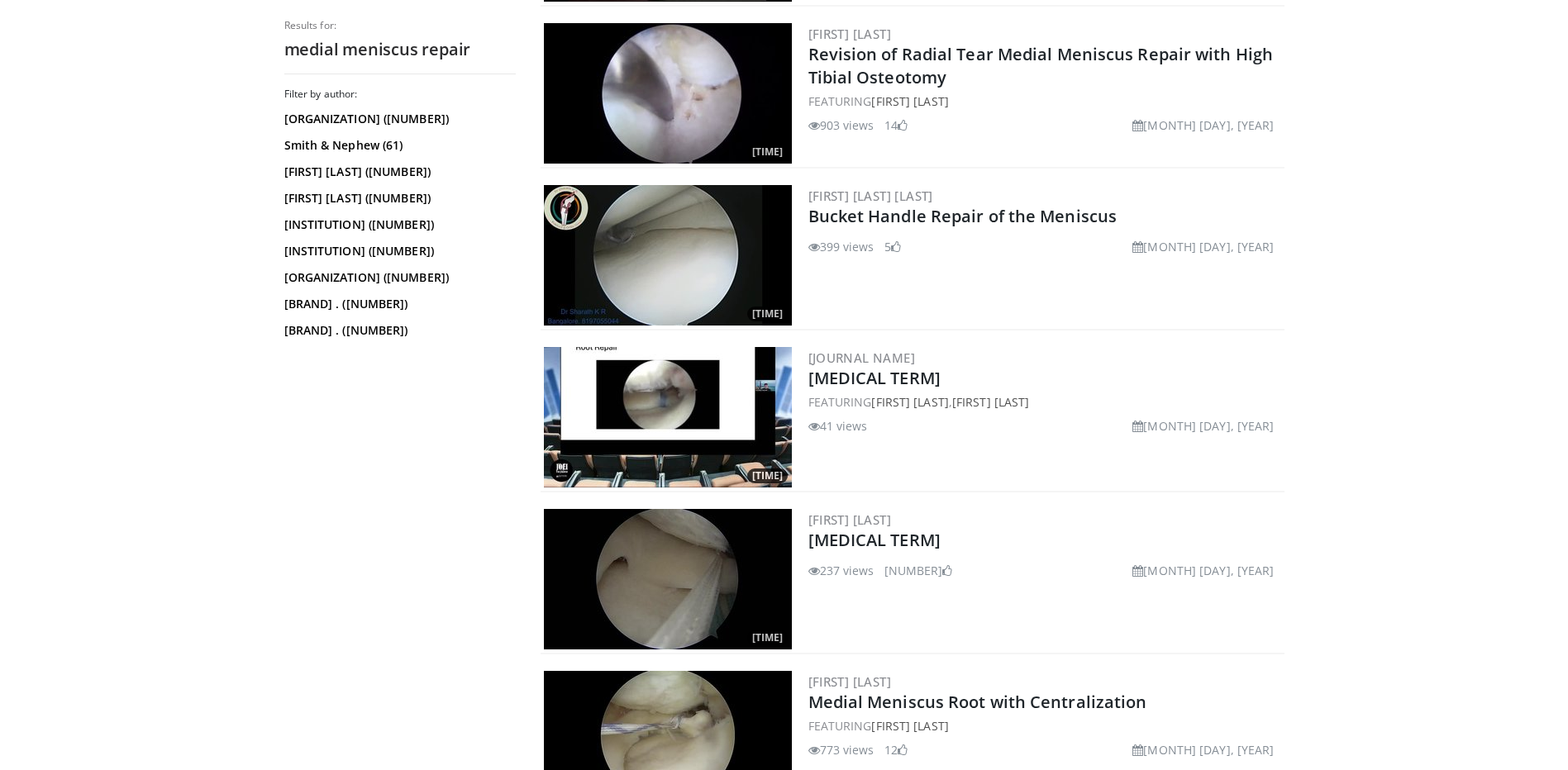 scroll, scrollTop: 1983, scrollLeft: 0, axis: vertical 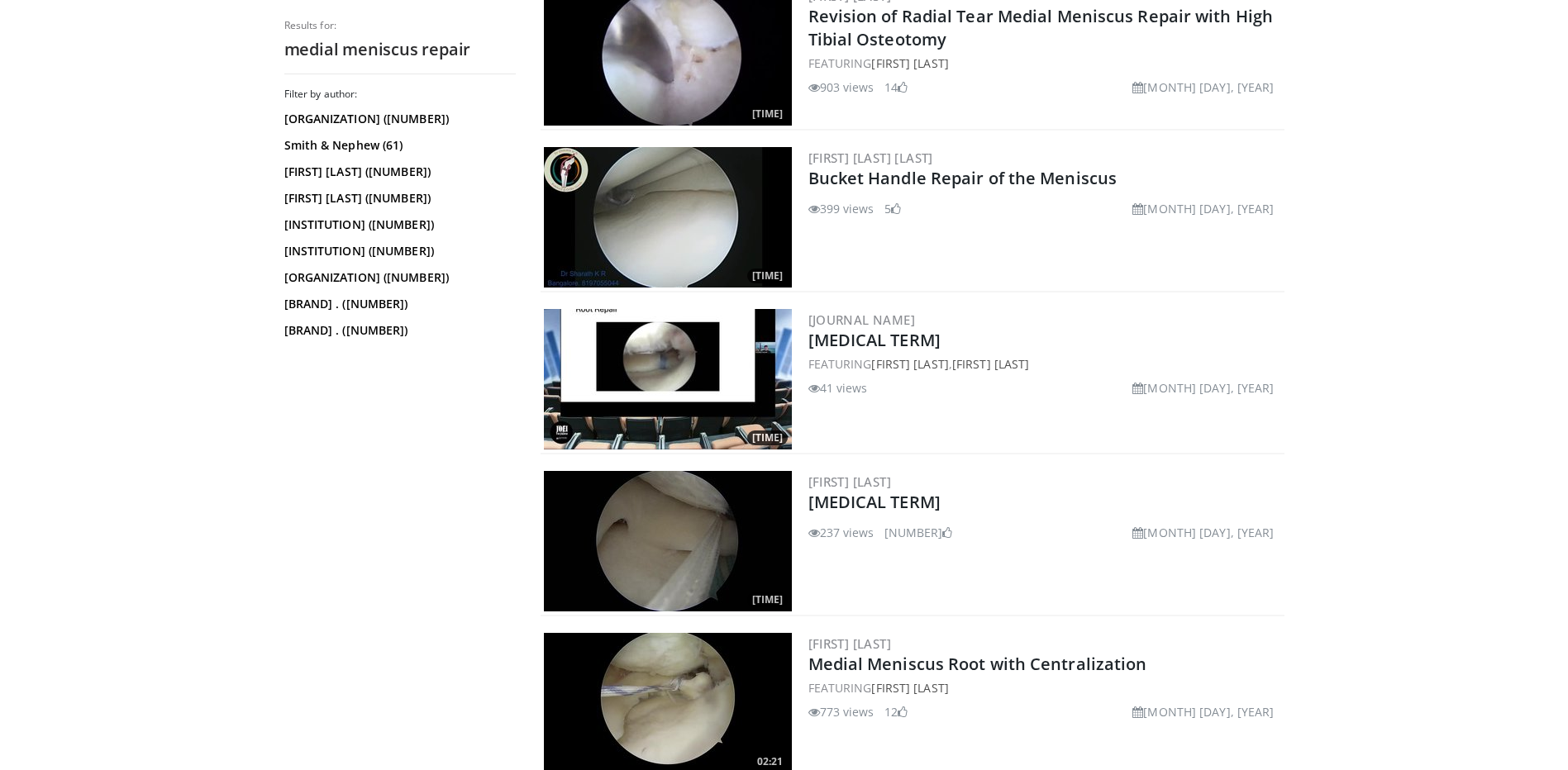 click at bounding box center [668, 217] 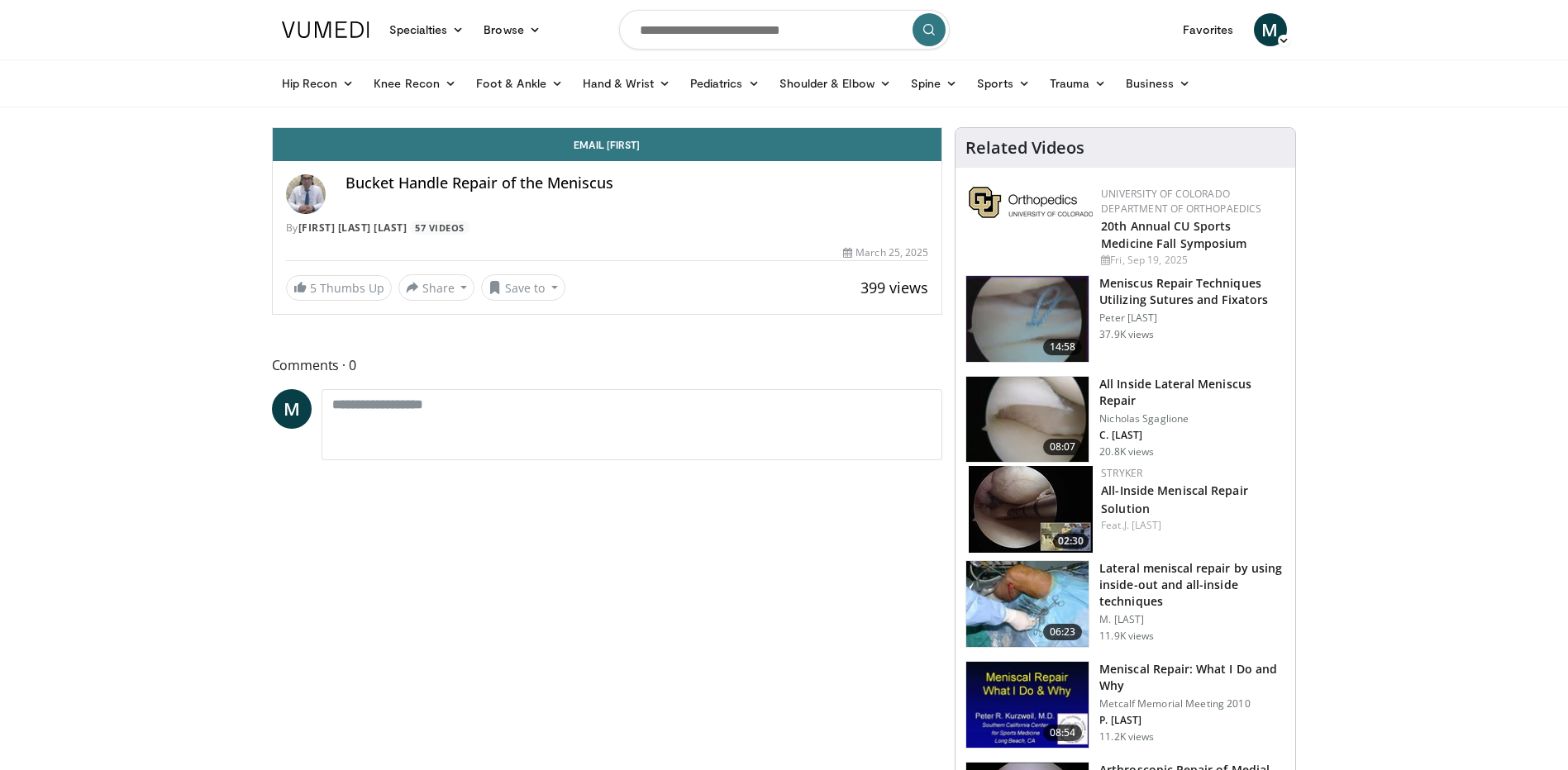 scroll, scrollTop: 0, scrollLeft: 0, axis: both 